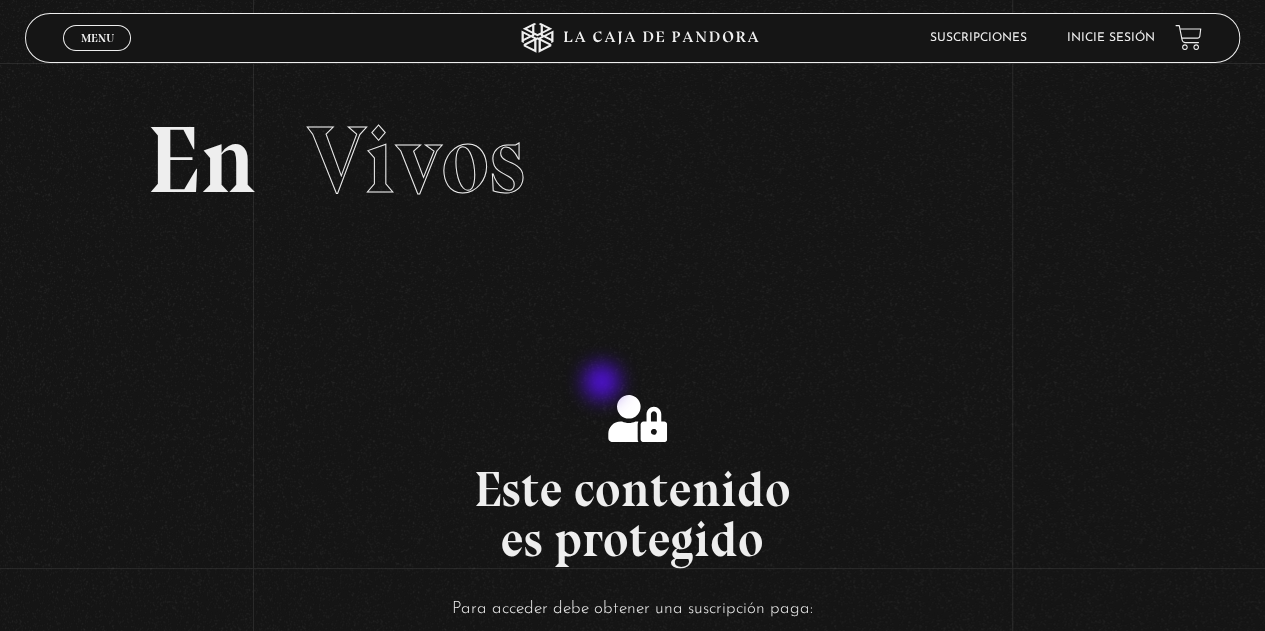 scroll, scrollTop: 33, scrollLeft: 0, axis: vertical 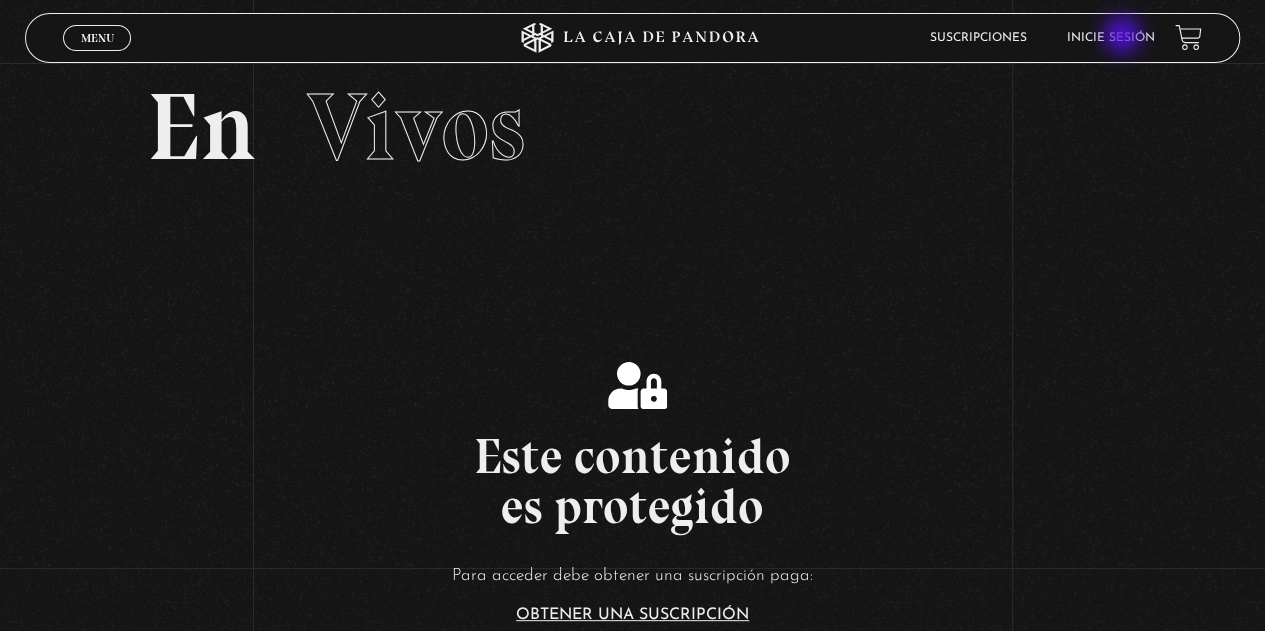 click on "Inicie sesión" at bounding box center [1111, 38] 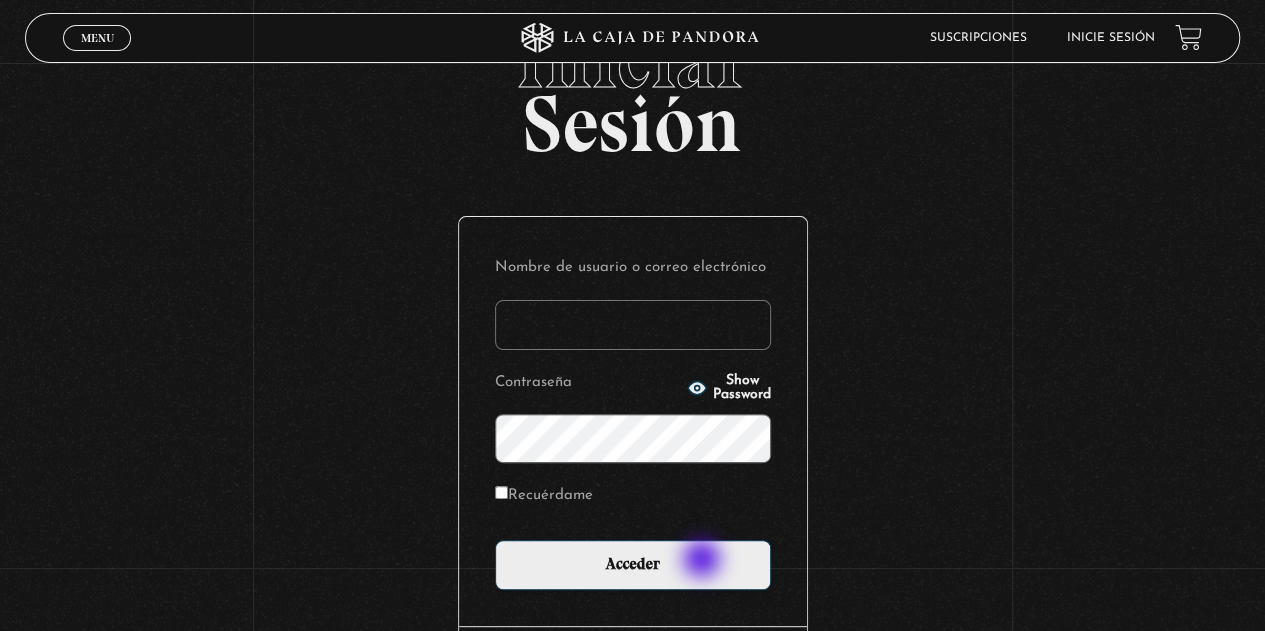 scroll, scrollTop: 100, scrollLeft: 0, axis: vertical 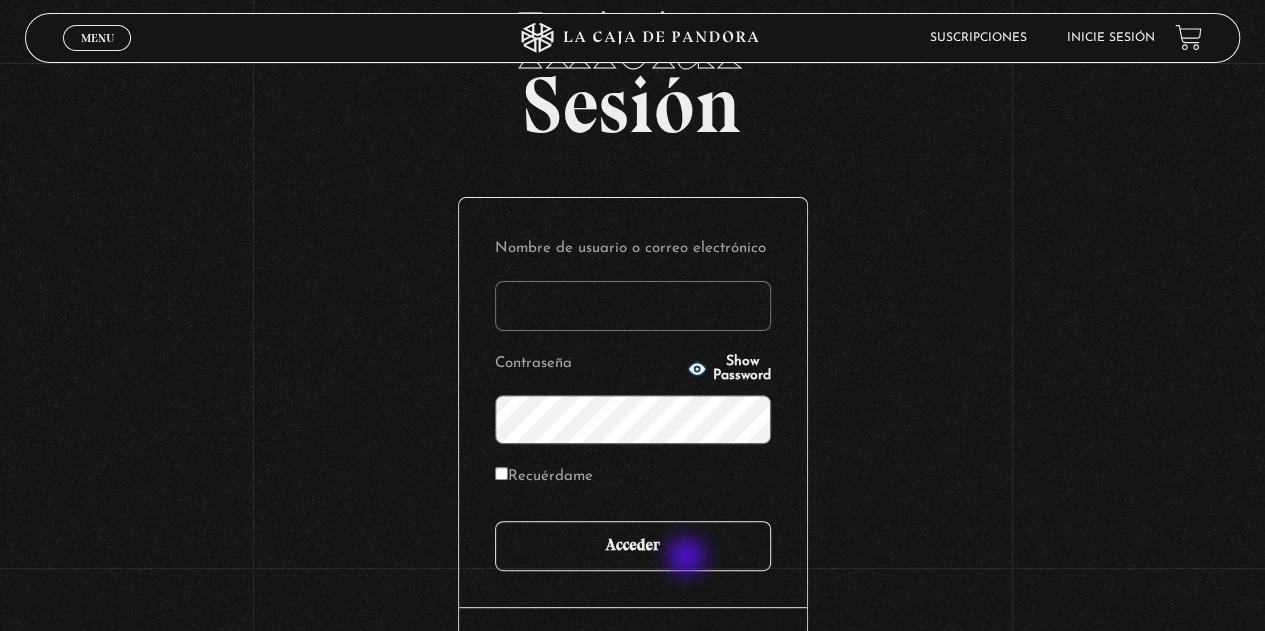 type on "noguera9229@gmail.com" 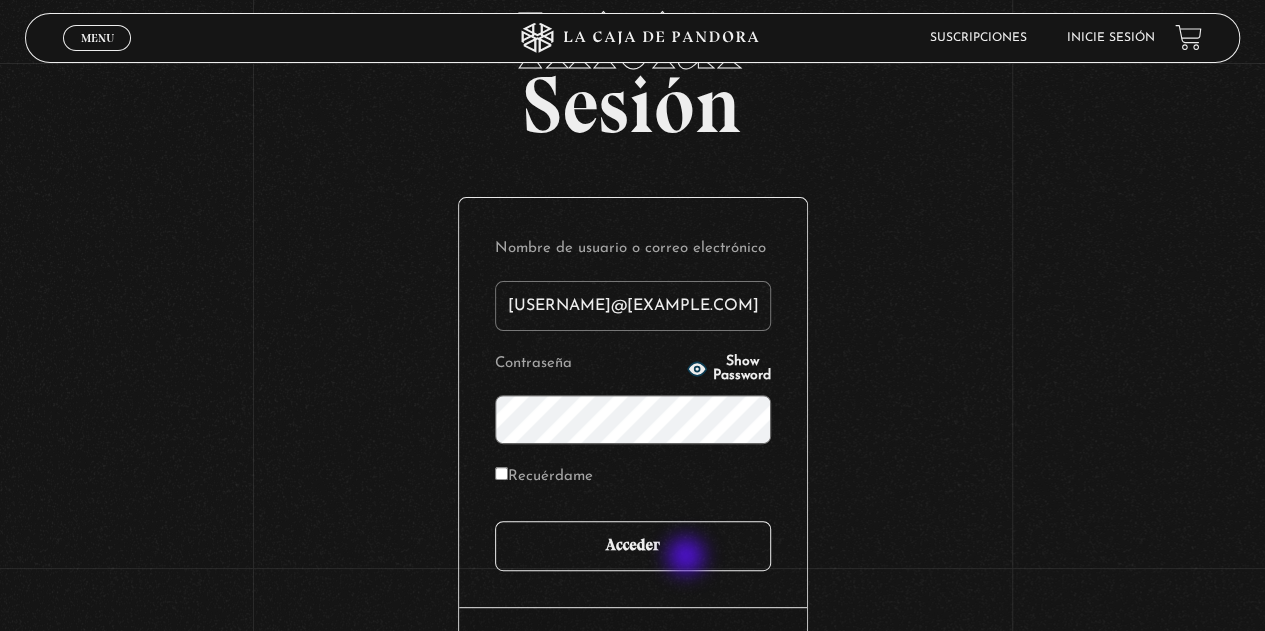 click on "Acceder" at bounding box center [633, 546] 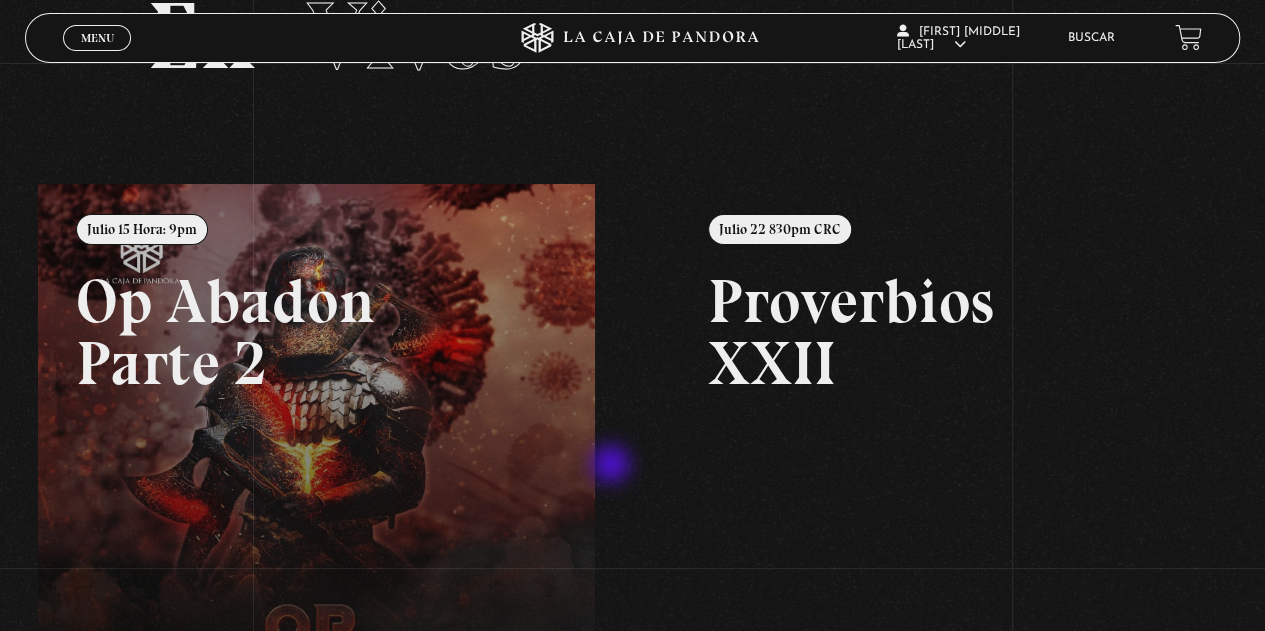 scroll, scrollTop: 122, scrollLeft: 0, axis: vertical 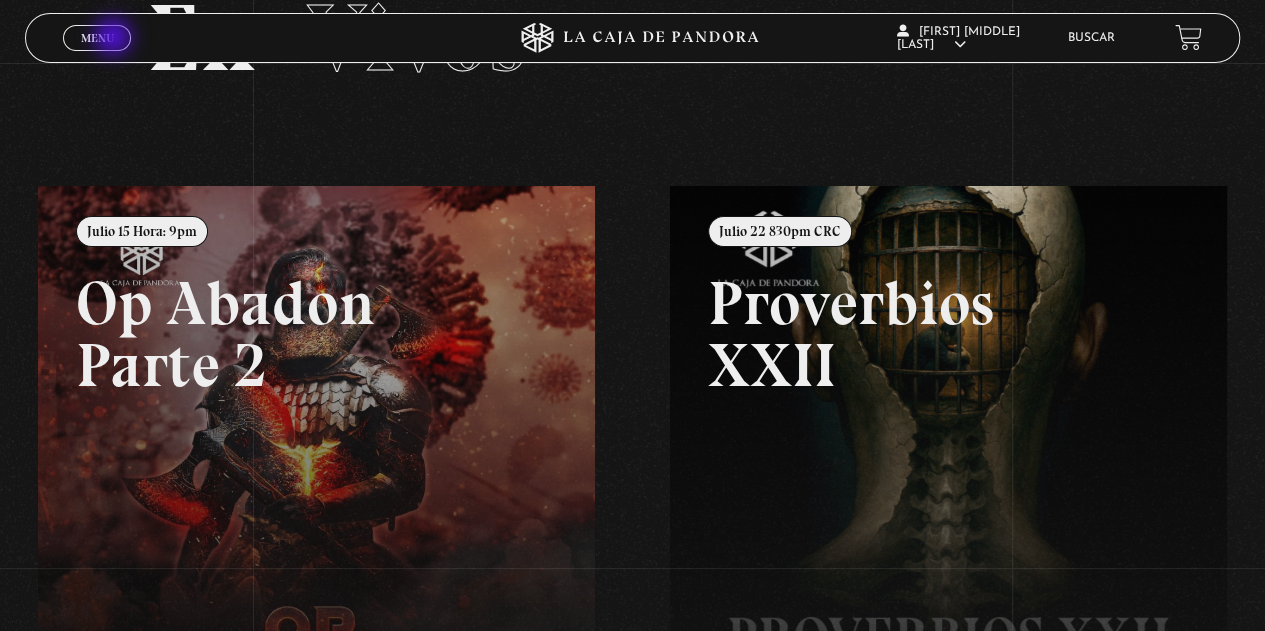 click on "Menu" at bounding box center (97, 38) 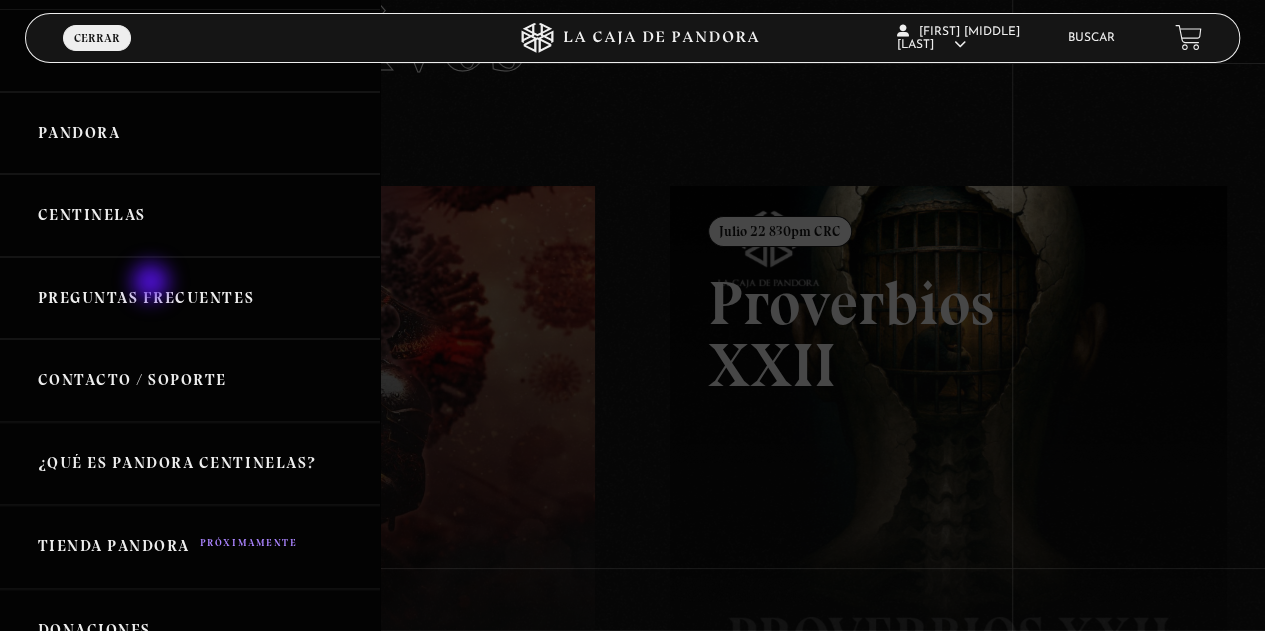 scroll, scrollTop: 0, scrollLeft: 0, axis: both 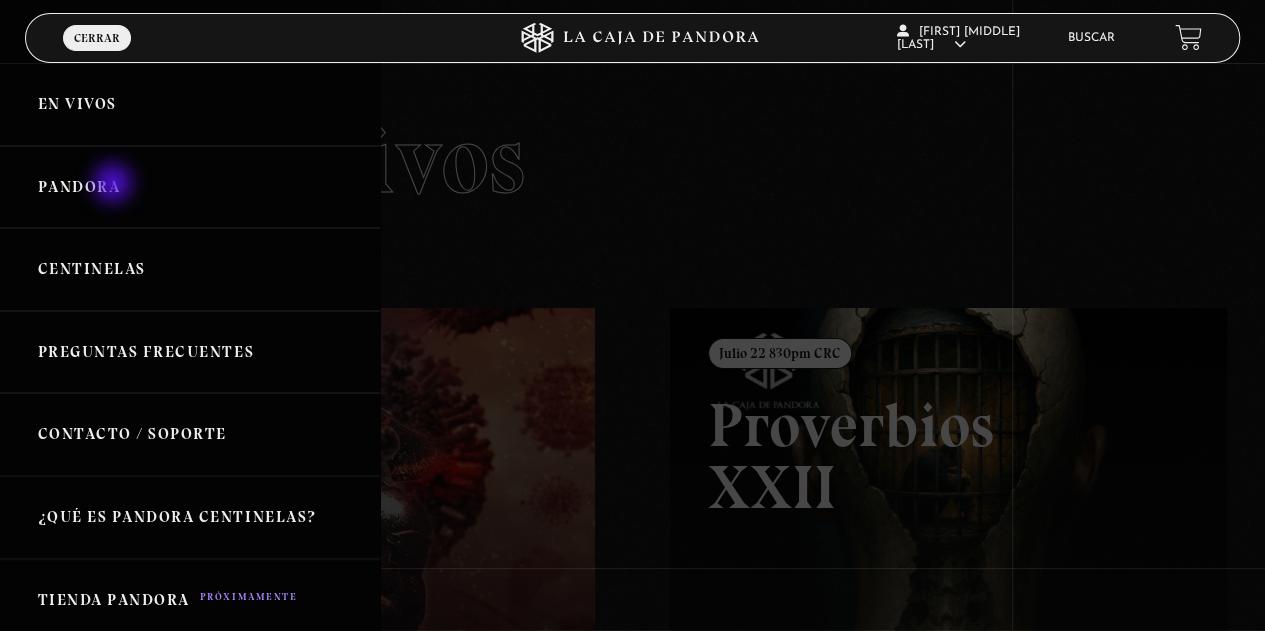 click on "Pandora" at bounding box center (190, 187) 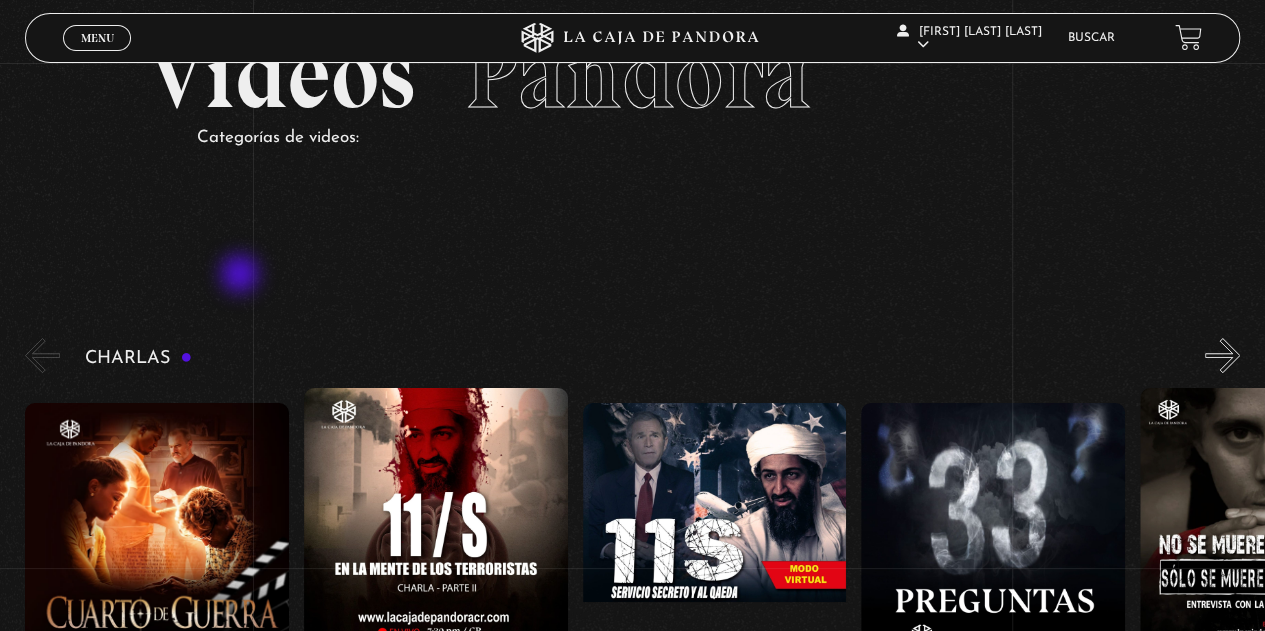 scroll, scrollTop: 33, scrollLeft: 0, axis: vertical 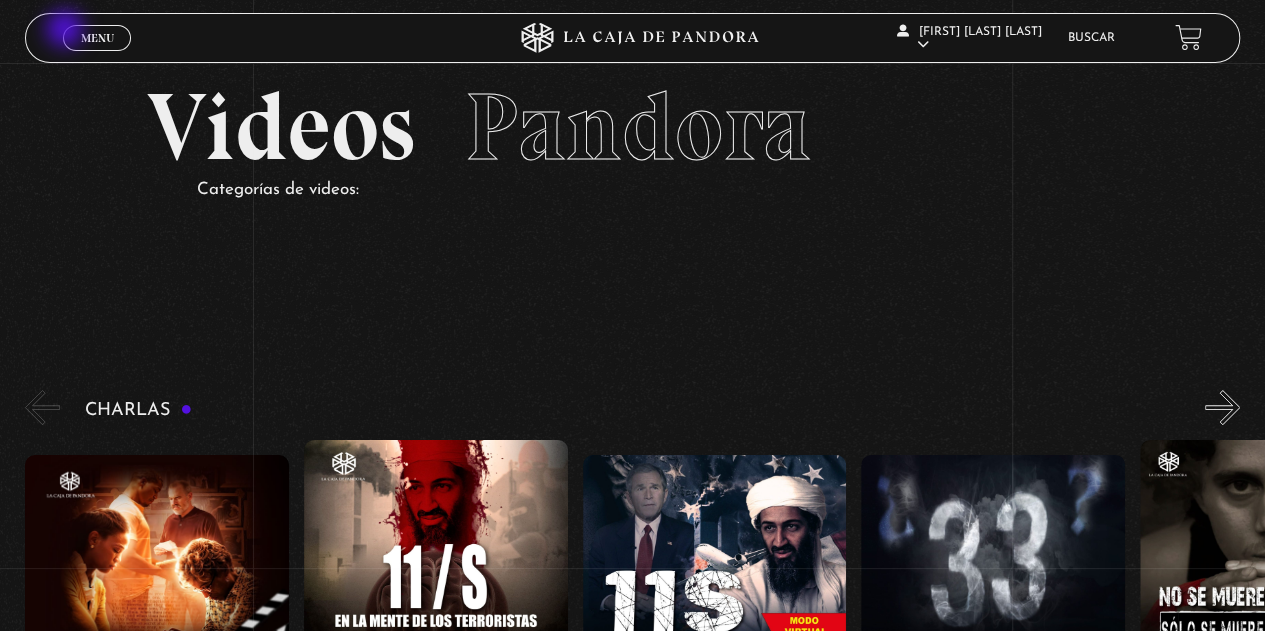 click on "Menu Cerrar" at bounding box center [97, 38] 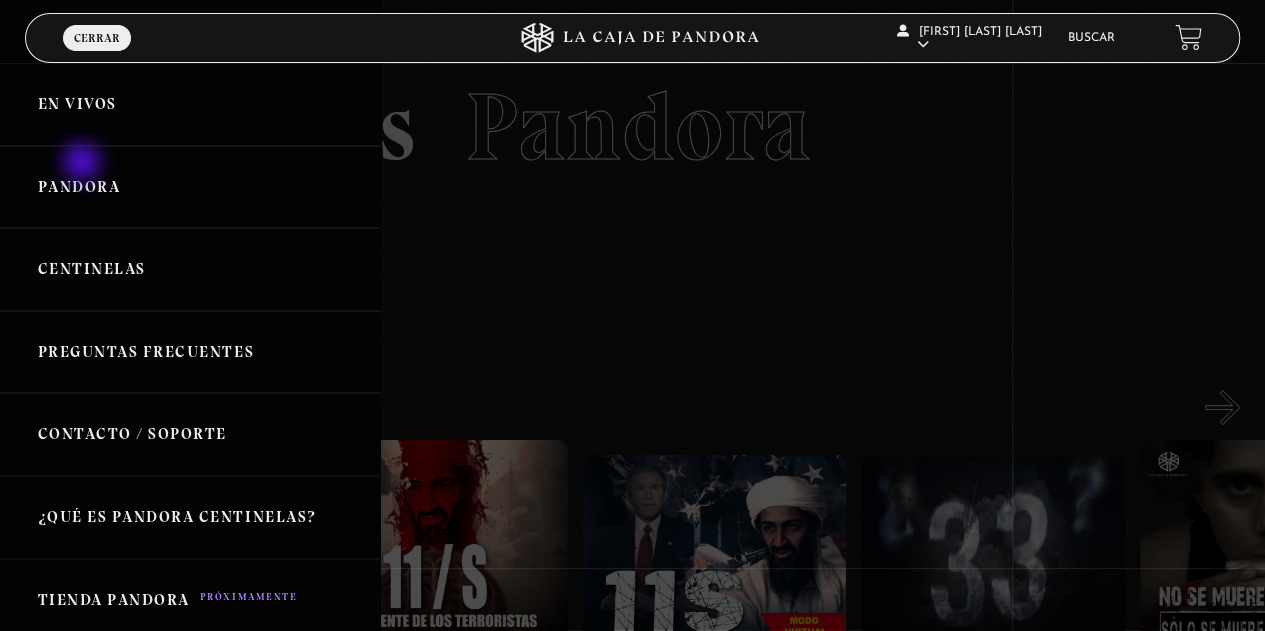 scroll, scrollTop: 33, scrollLeft: 0, axis: vertical 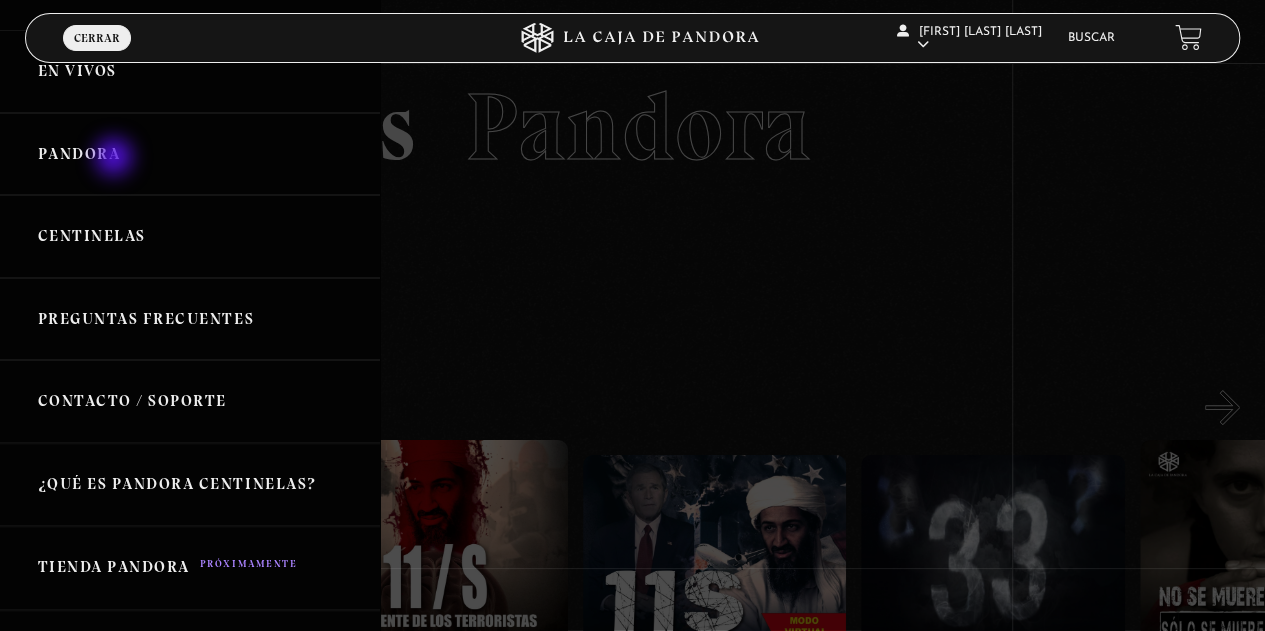 click on "Pandora" at bounding box center [190, 154] 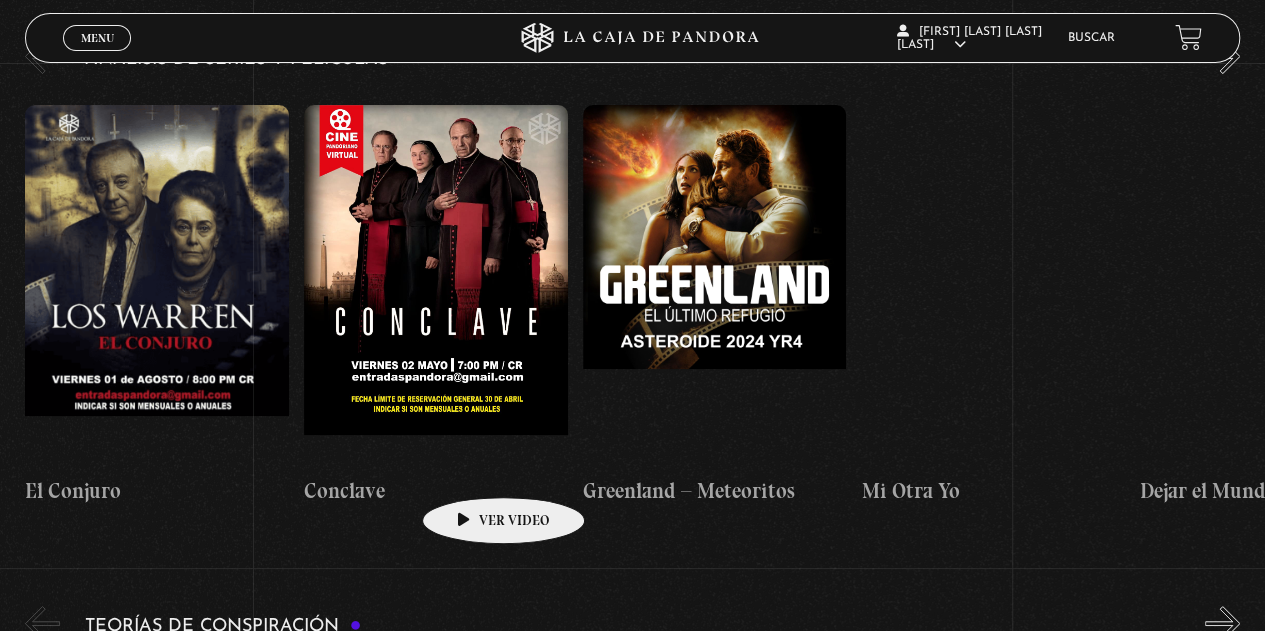 scroll, scrollTop: 3766, scrollLeft: 0, axis: vertical 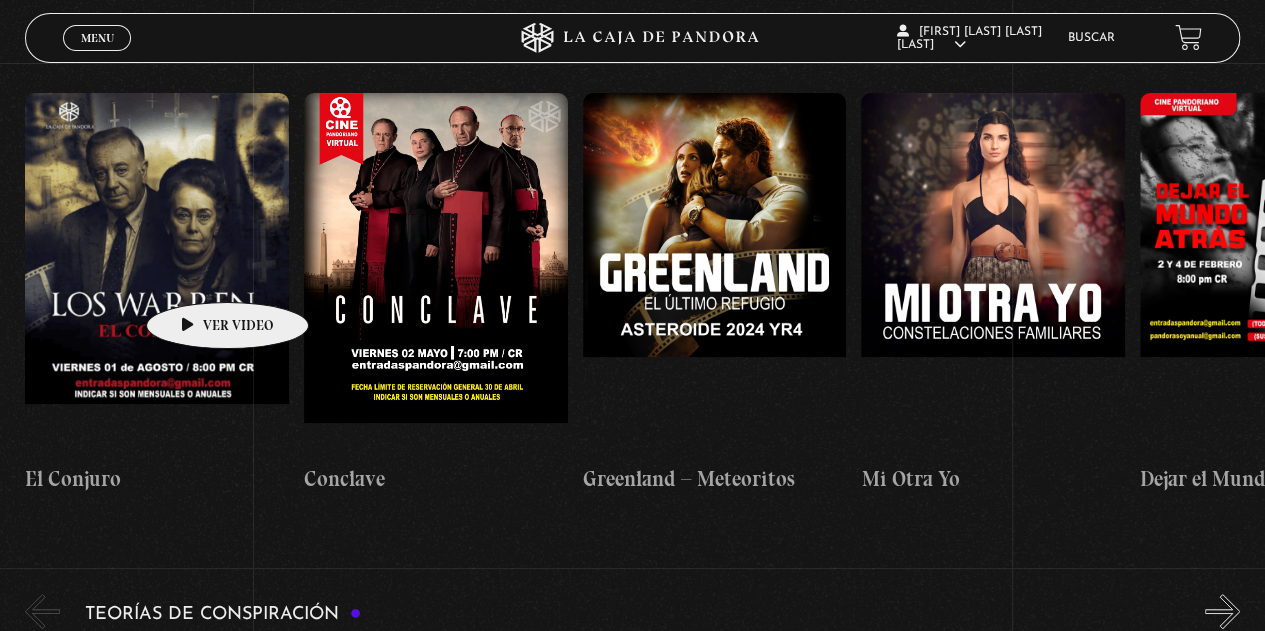 click at bounding box center (157, 273) 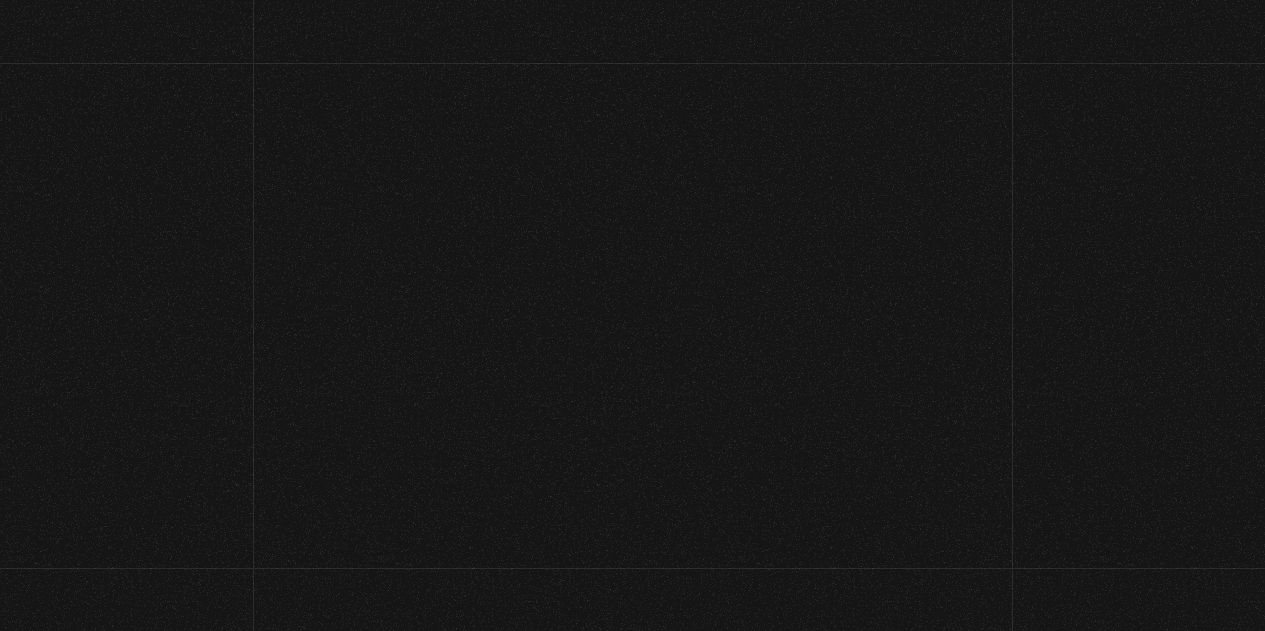 scroll, scrollTop: 0, scrollLeft: 0, axis: both 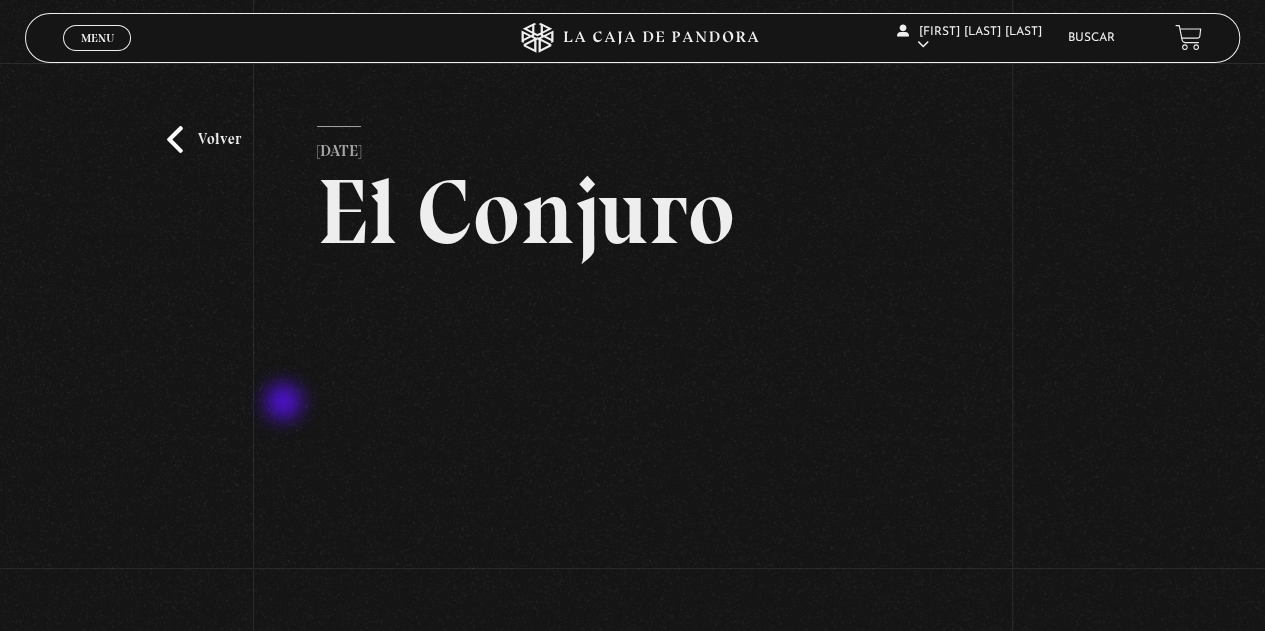 click on "Volver
[DATE]
El Conjuro
[SERVICE] [SERVICE] [SERVICE] [SERVICE]" at bounding box center [632, 399] 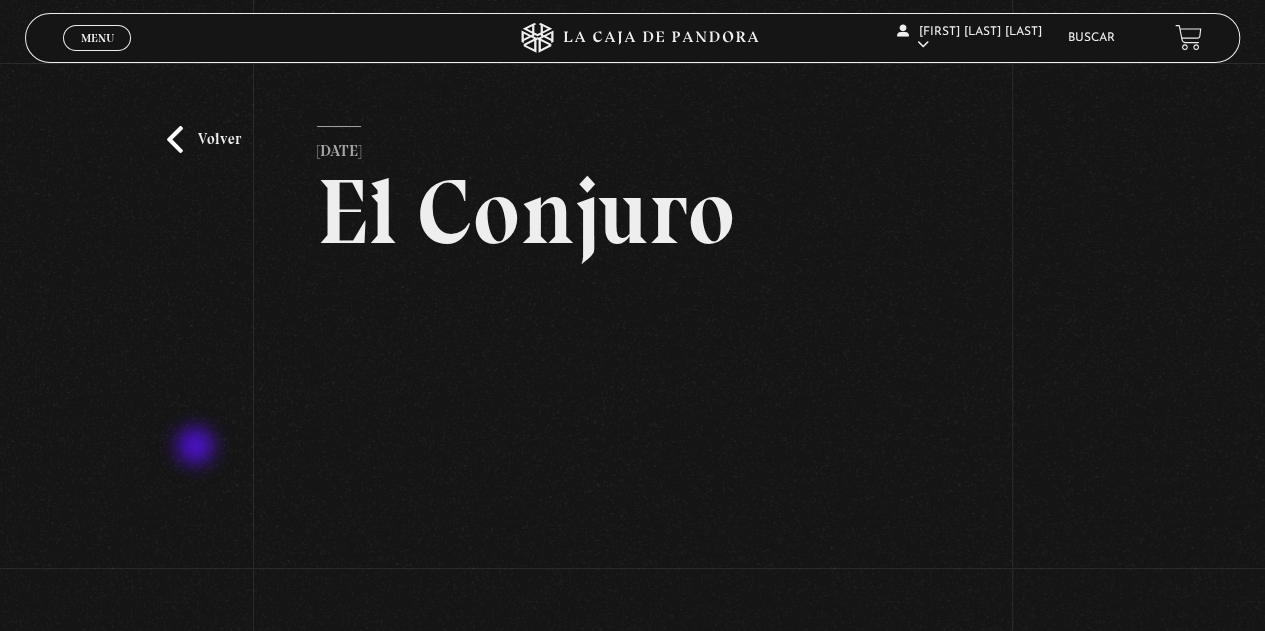 click on "Volver
[DATE]
El Conjuro
[SERVICE] [SERVICE] [SERVICE] [SERVICE]" at bounding box center (632, 399) 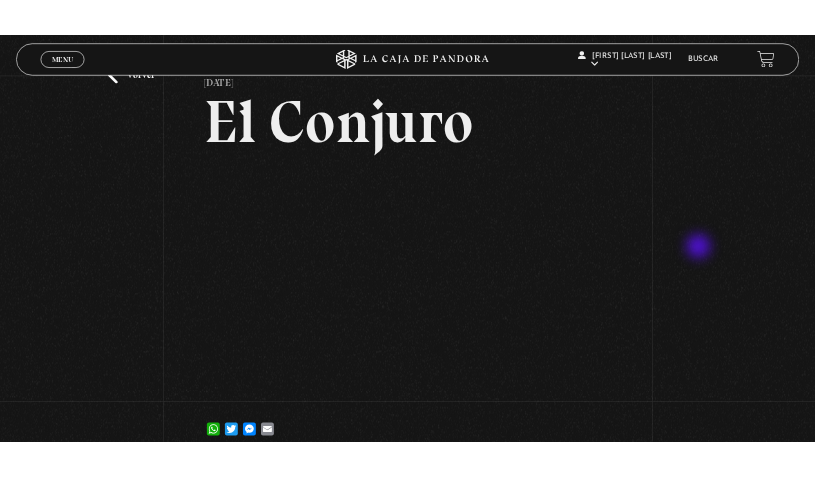scroll, scrollTop: 66, scrollLeft: 0, axis: vertical 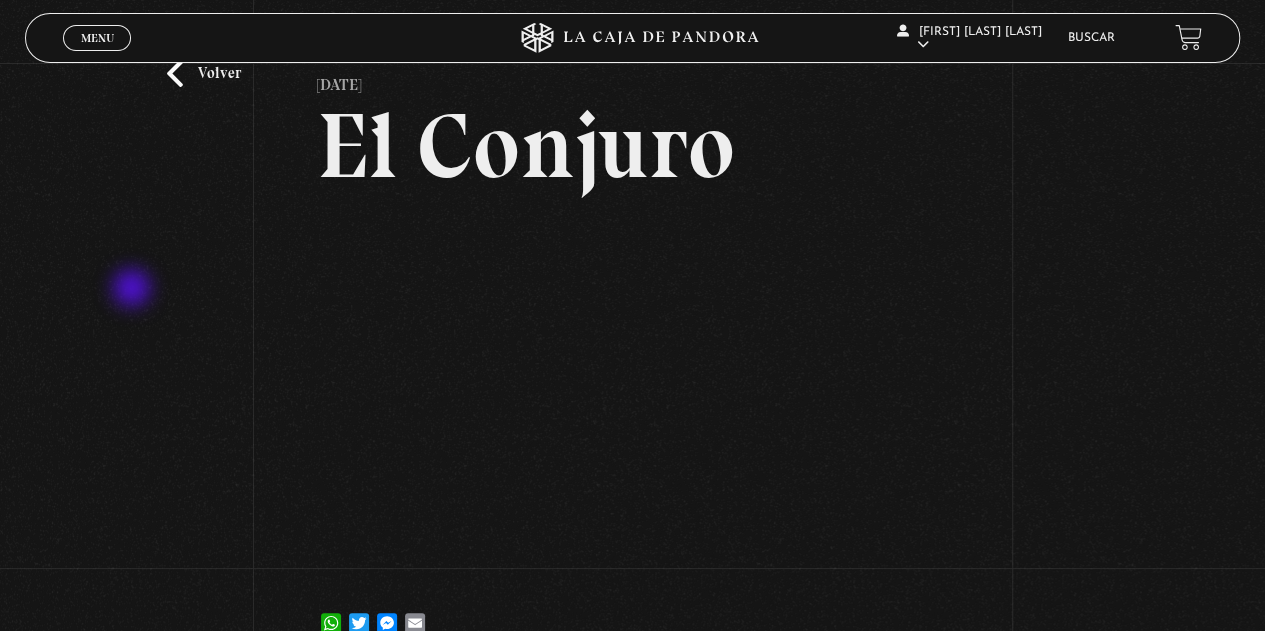 click on "Volver
[DATE]
El Conjuro
[SERVICE] [SERVICE] [SERVICE] [SERVICE]" at bounding box center (632, 333) 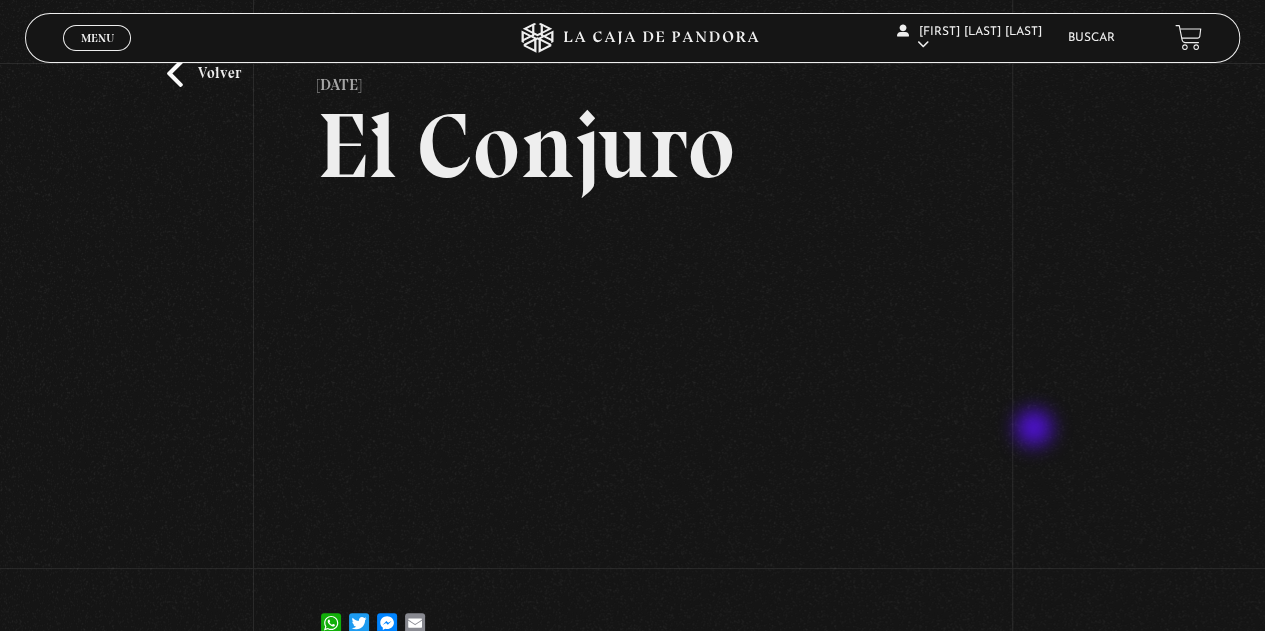 click on "Volver
[DATE]
El Conjuro
[SERVICE] [SERVICE] [SERVICE] [SERVICE]" at bounding box center [632, 333] 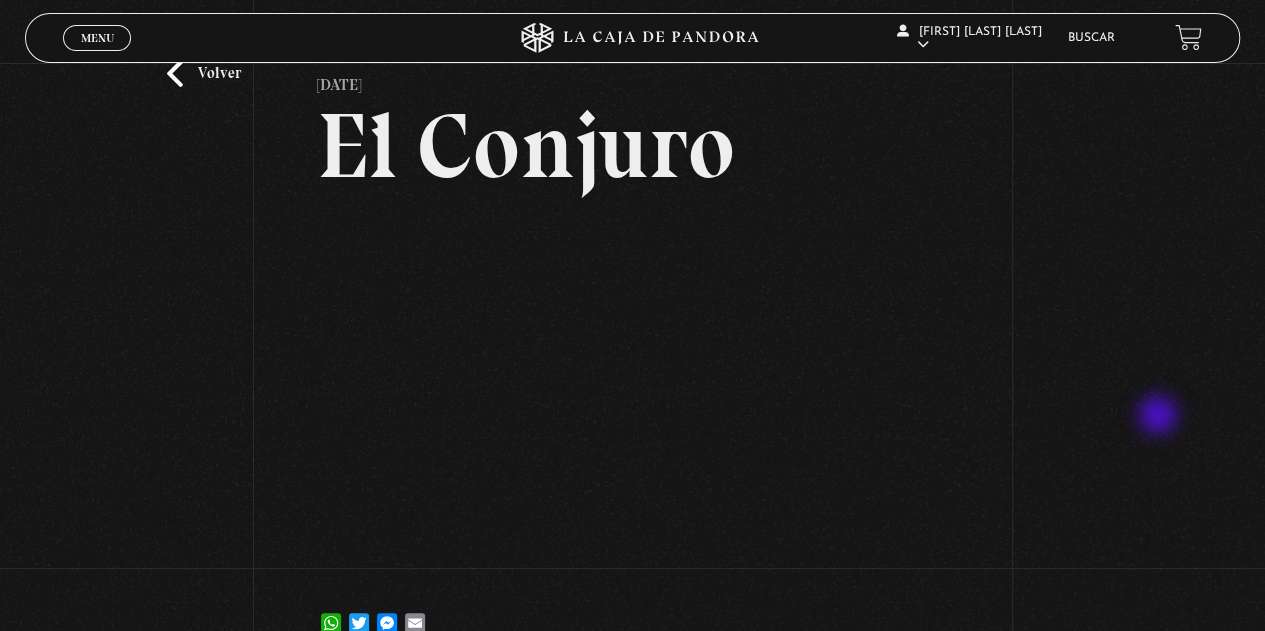 click on "Volver
[DATE]
El Conjuro
[SERVICE] [SERVICE] [SERVICE] [SERVICE]" at bounding box center (632, 333) 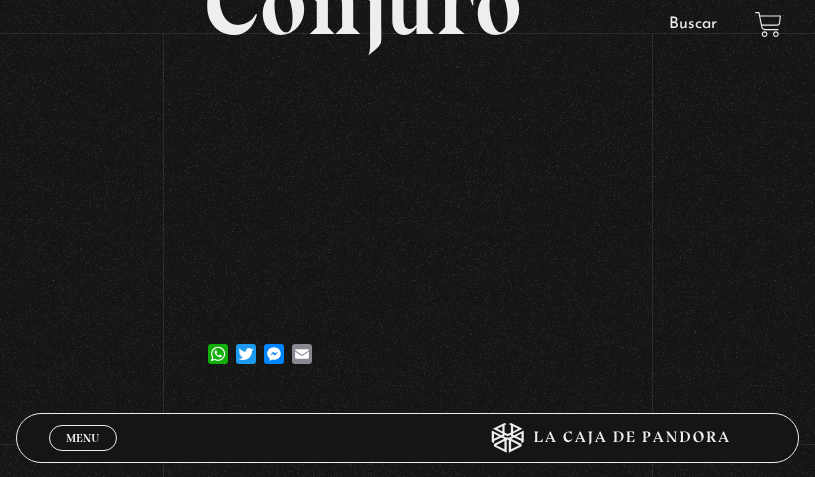 scroll, scrollTop: 300, scrollLeft: 0, axis: vertical 